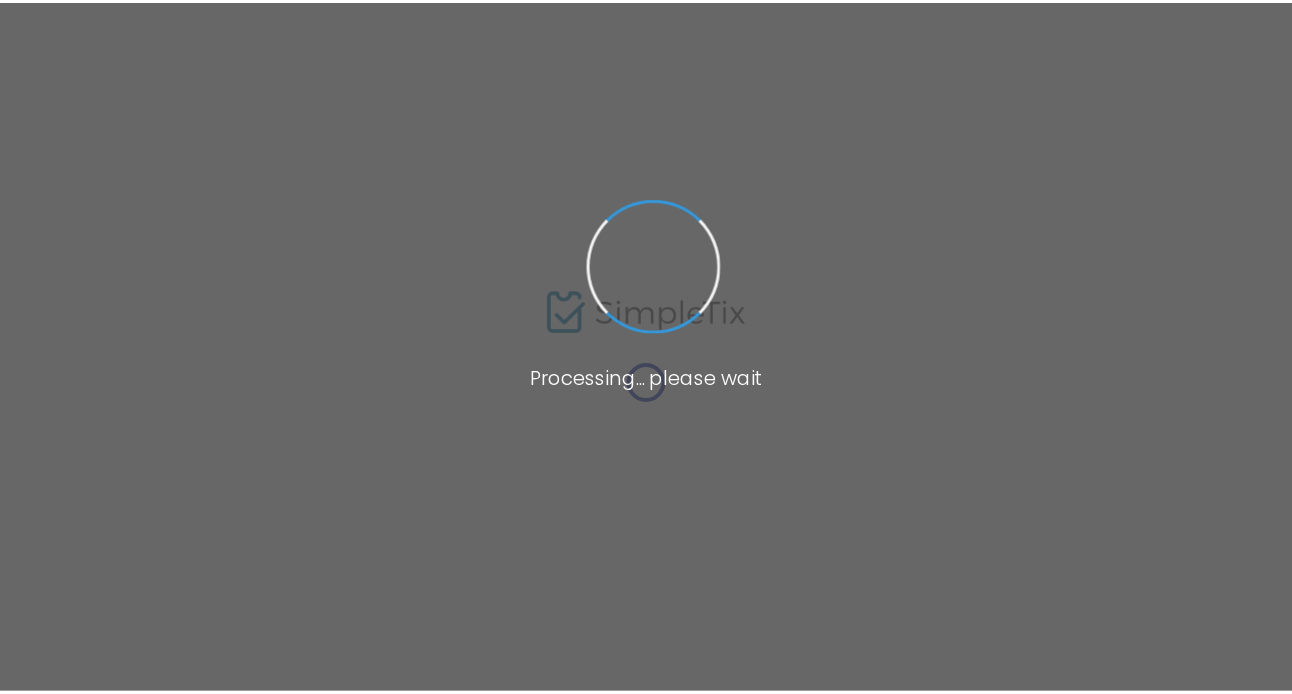 scroll, scrollTop: 0, scrollLeft: 0, axis: both 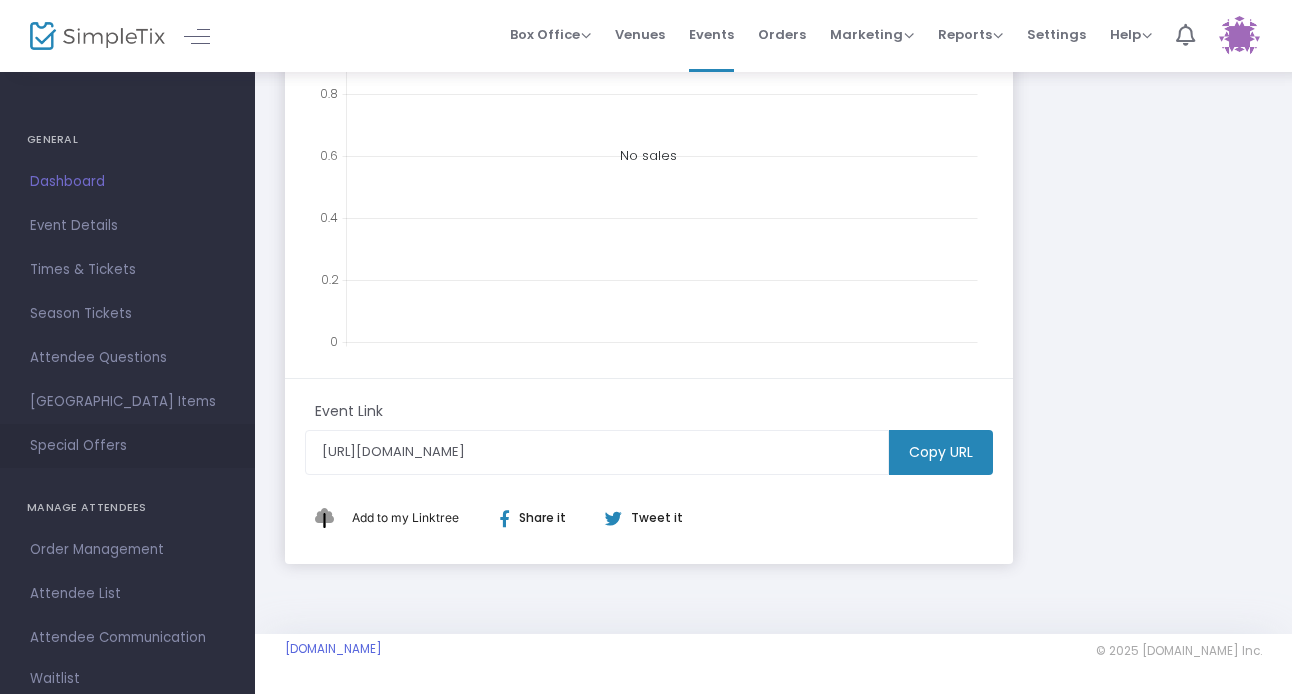 click on "Special Offers" at bounding box center (127, 446) 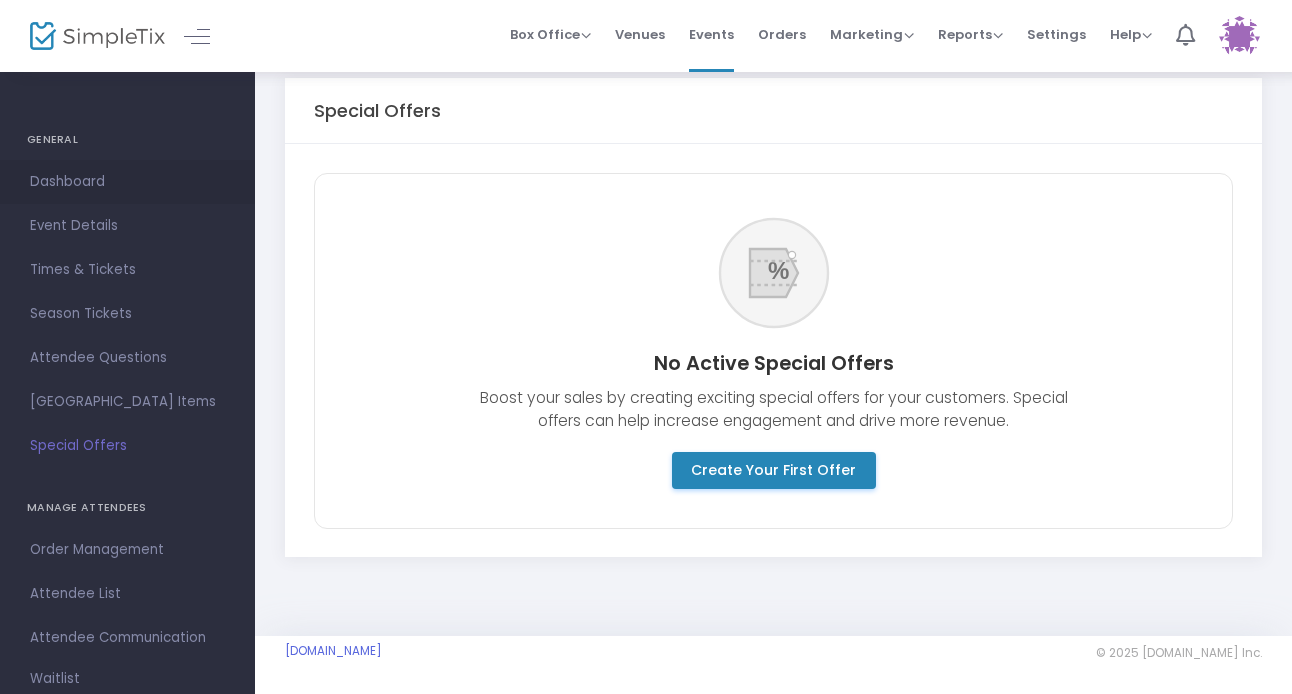 click on "Dashboard" at bounding box center [127, 182] 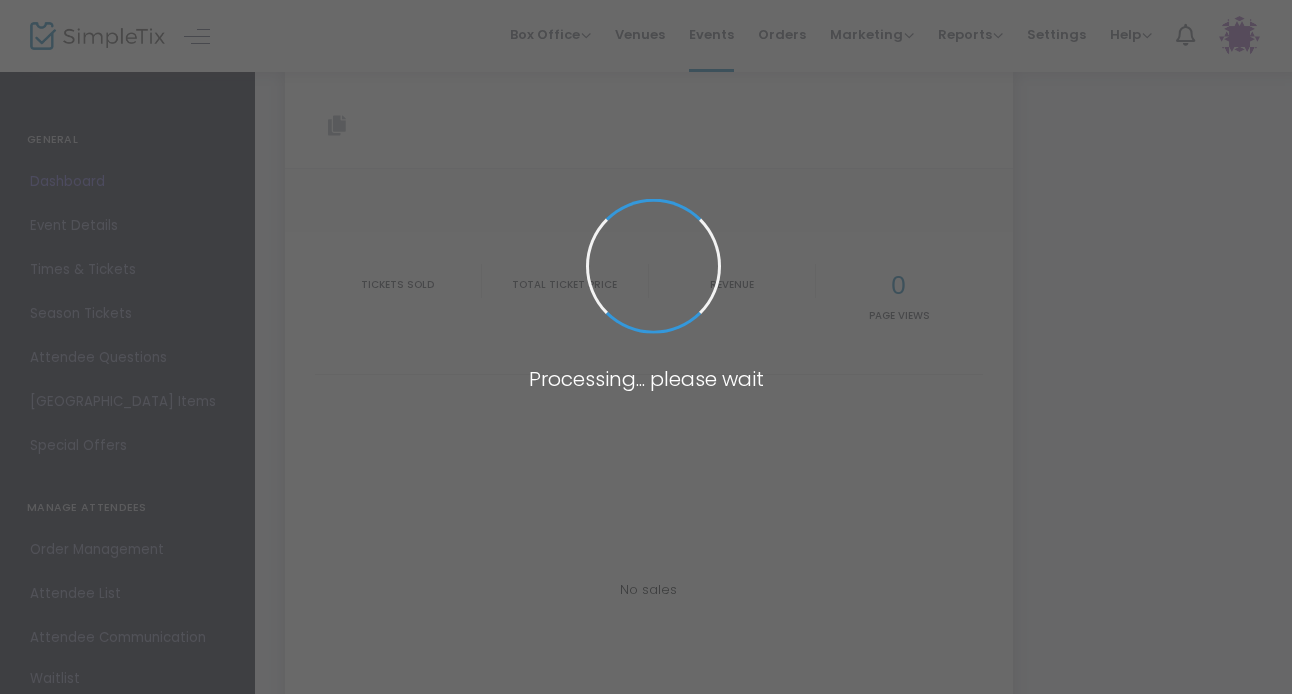 type on "[URL][DOMAIN_NAME]" 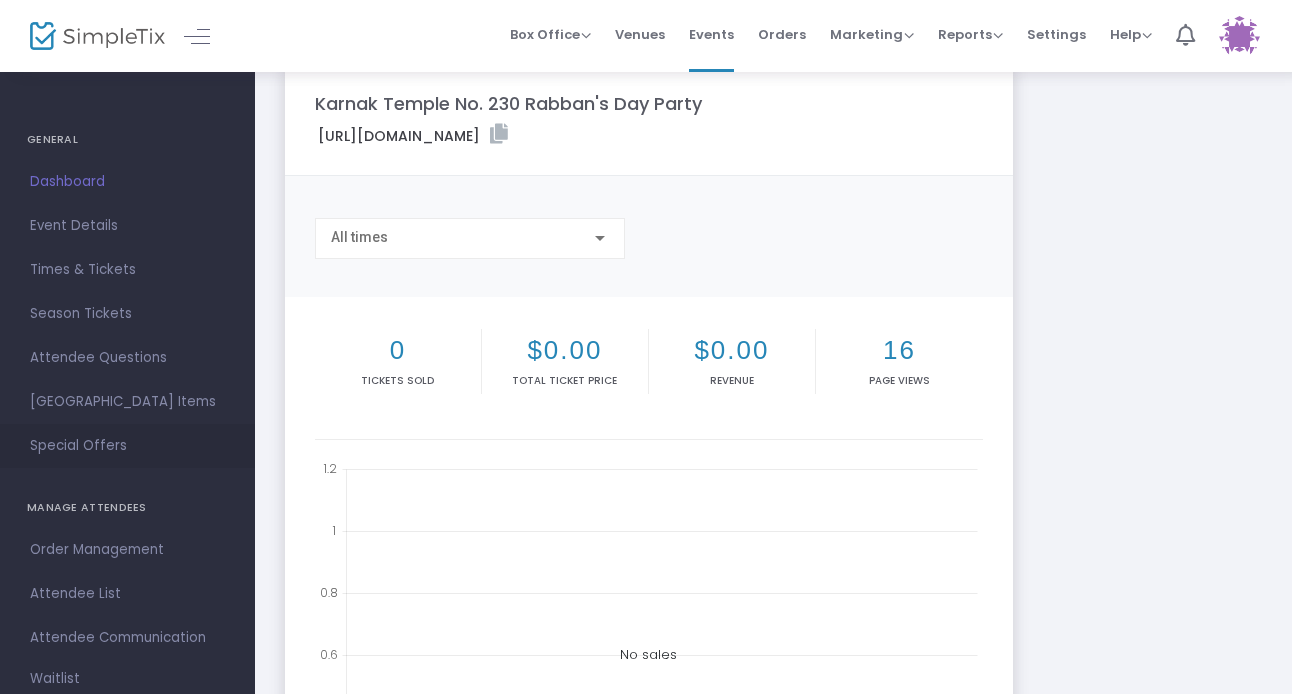 click on "Special Offers" at bounding box center [127, 446] 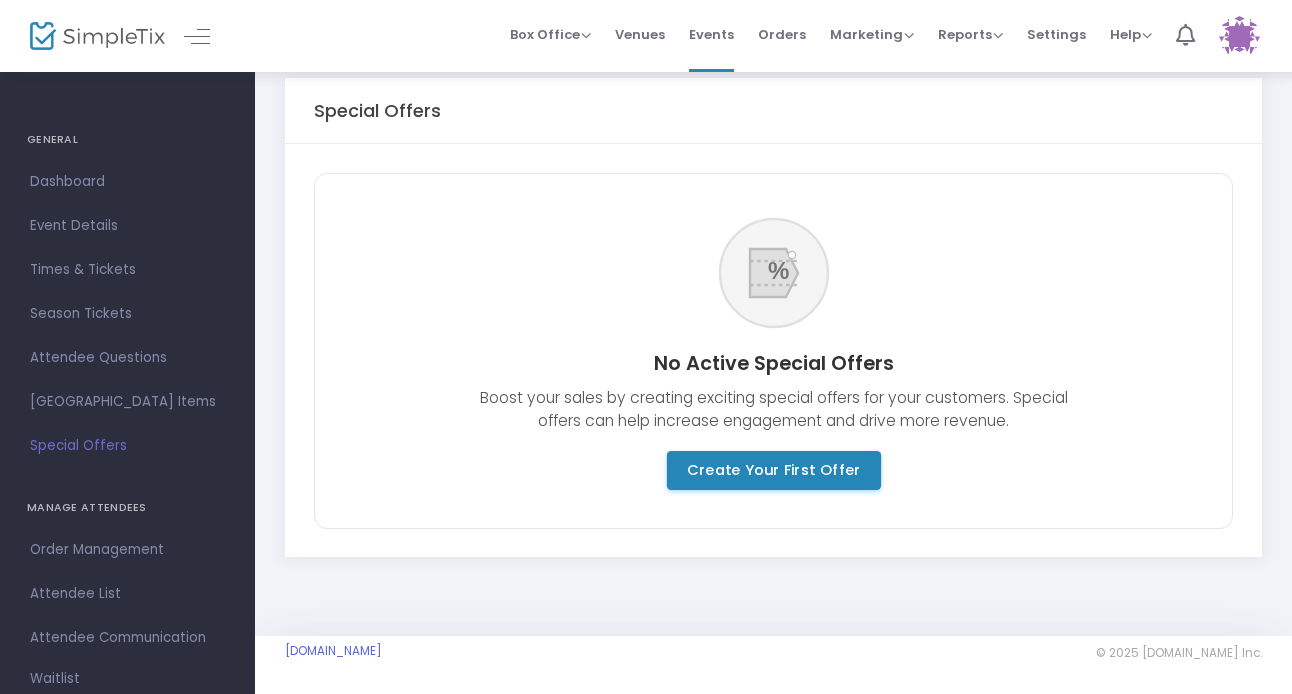 click on "Create Your First Offer" 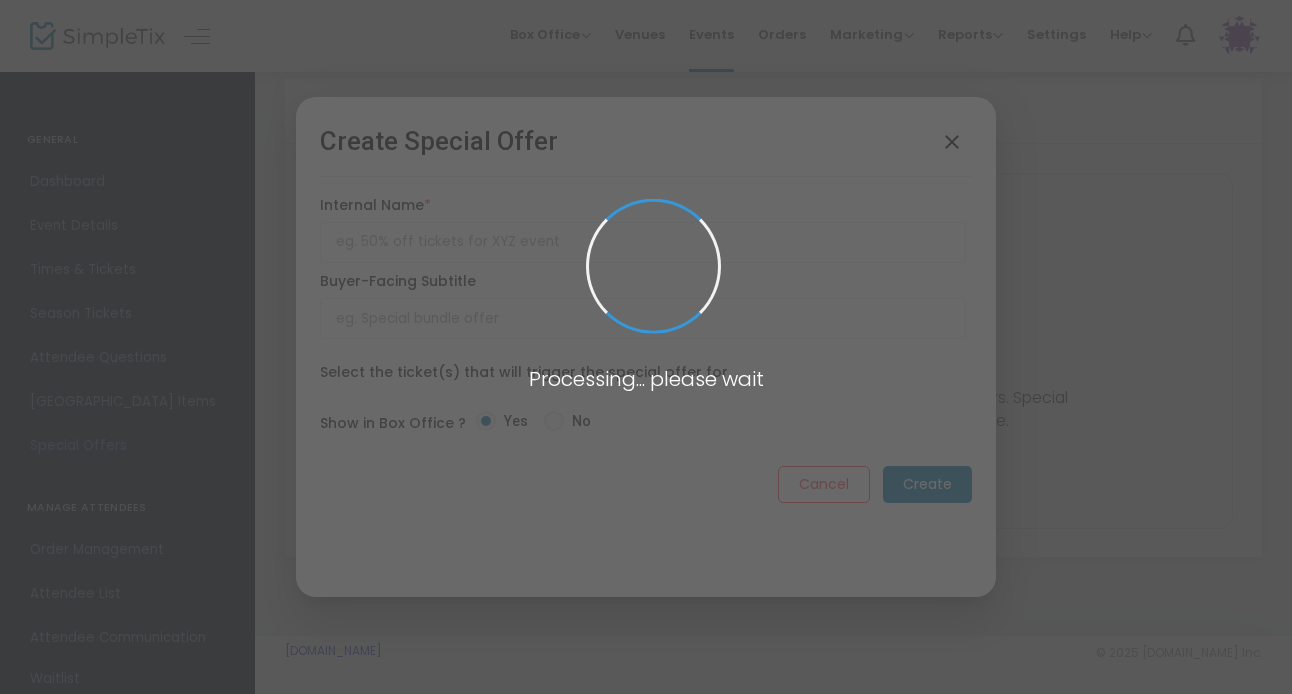 scroll, scrollTop: 0, scrollLeft: 0, axis: both 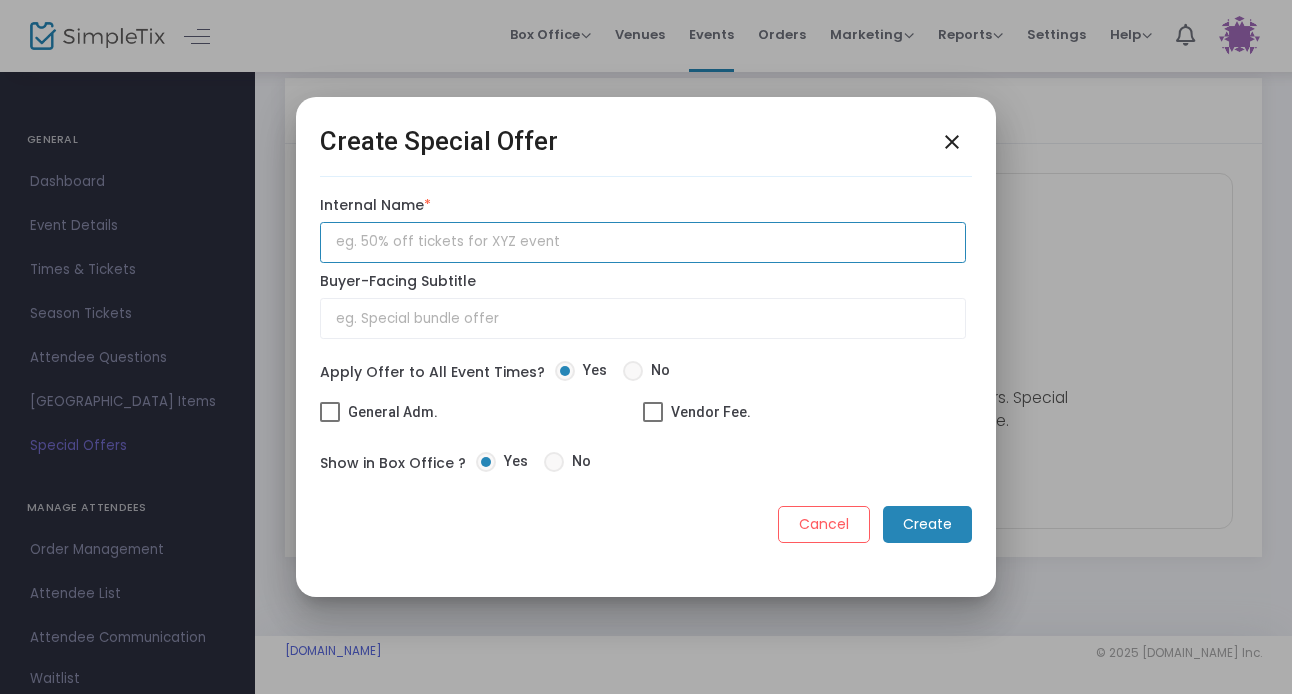 click at bounding box center (643, 242) 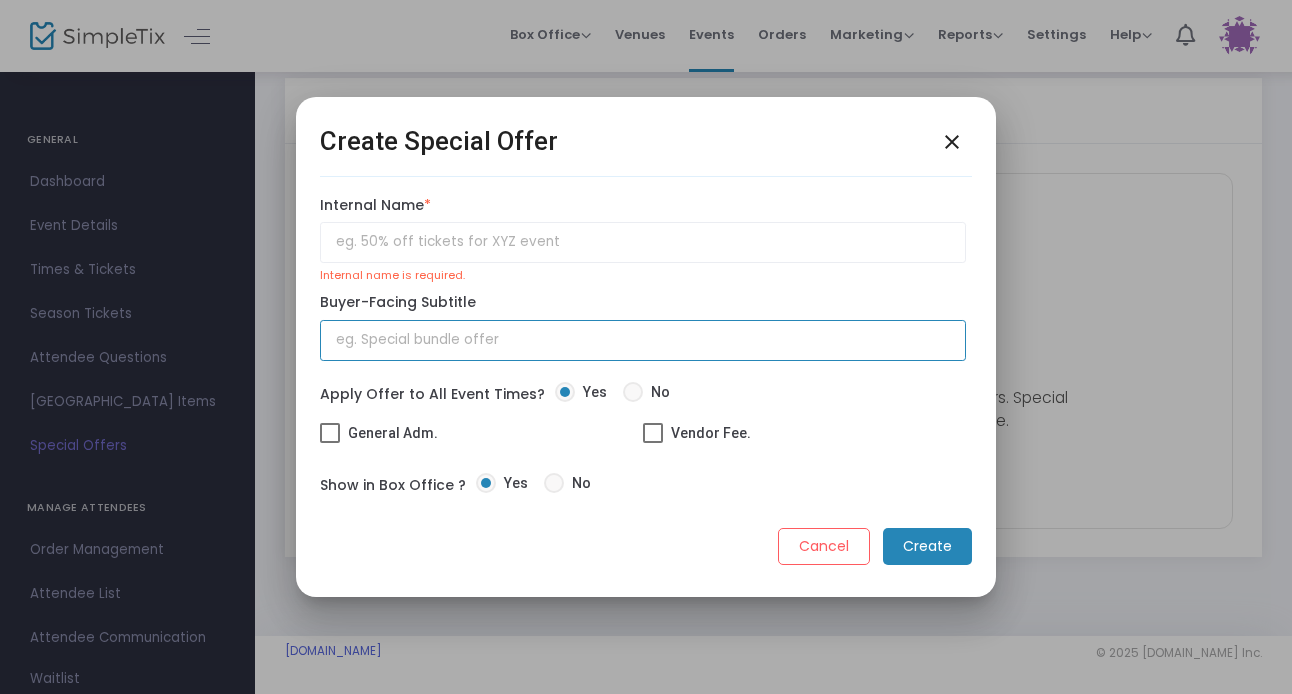 click at bounding box center (643, 340) 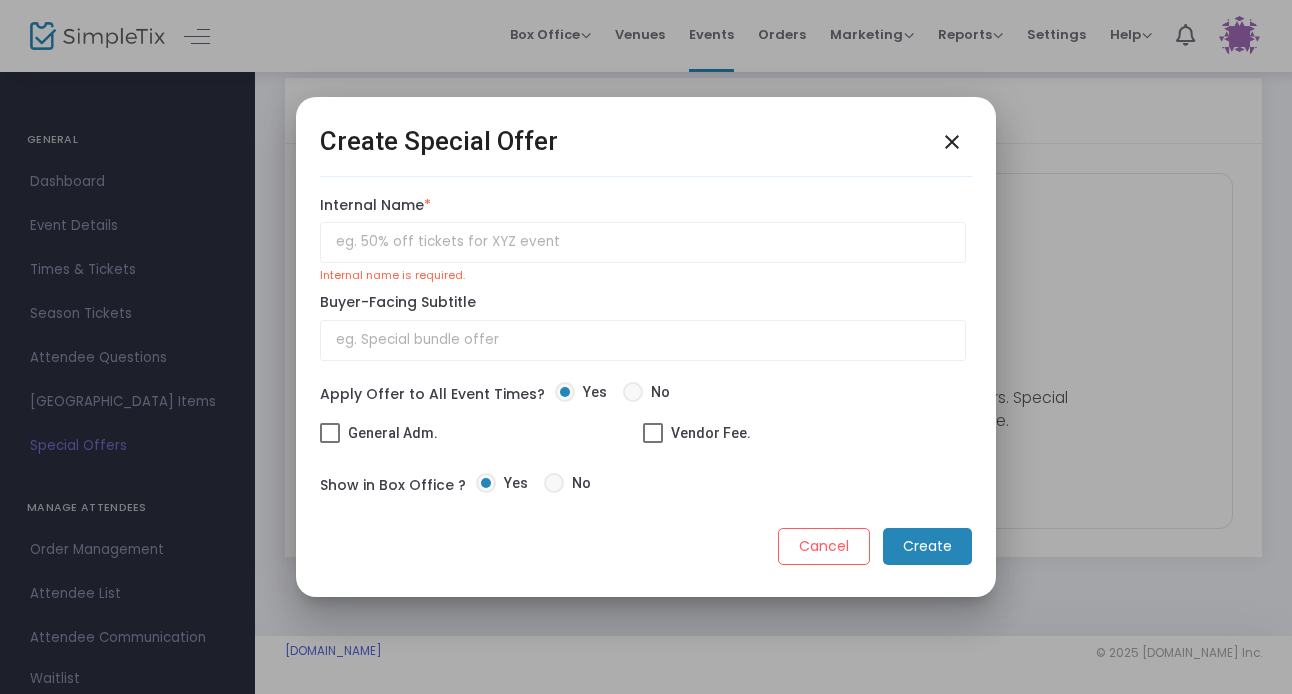 click at bounding box center (330, 433) 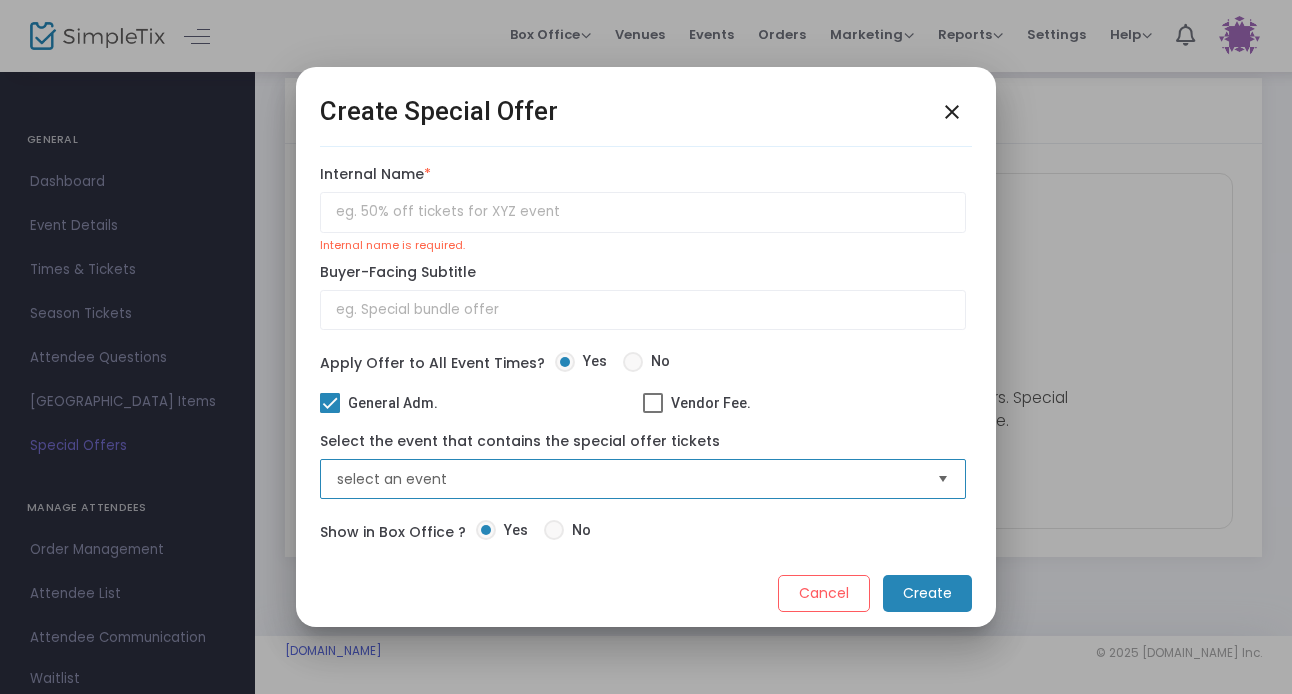 click on "select an event" at bounding box center [629, 479] 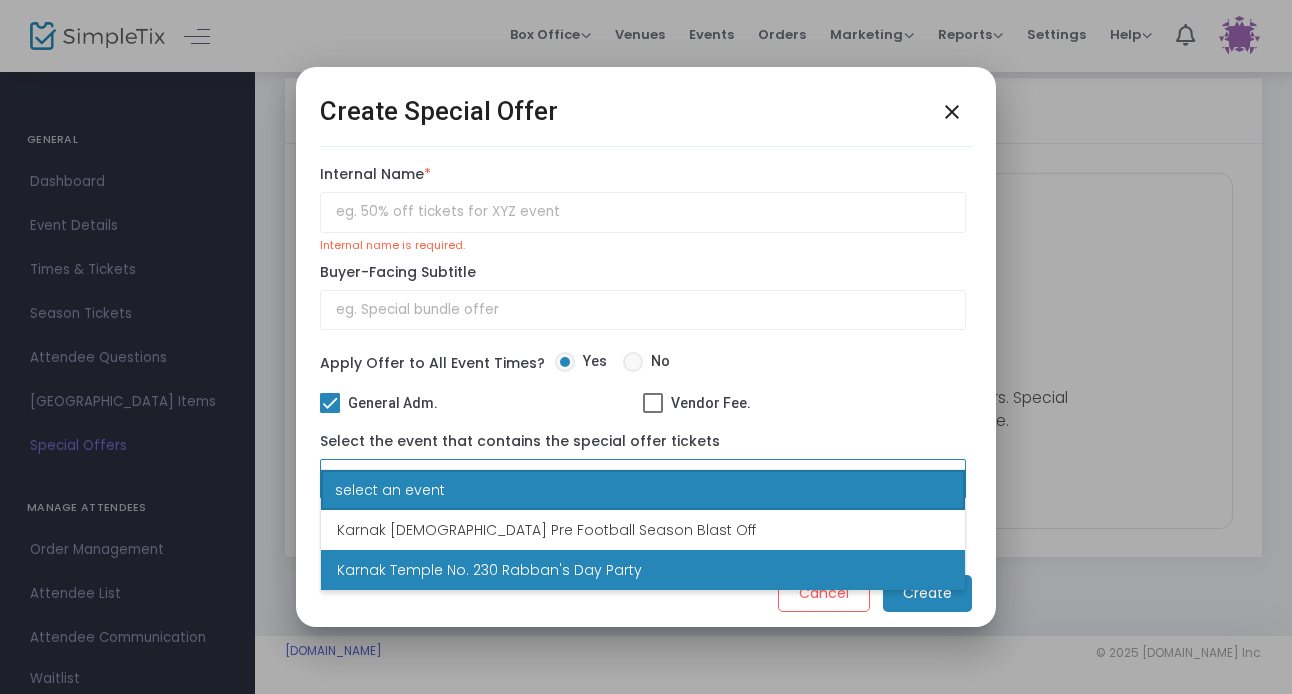 click on "Karnak Temple No. 230 Rabban's Day Party" at bounding box center (643, 570) 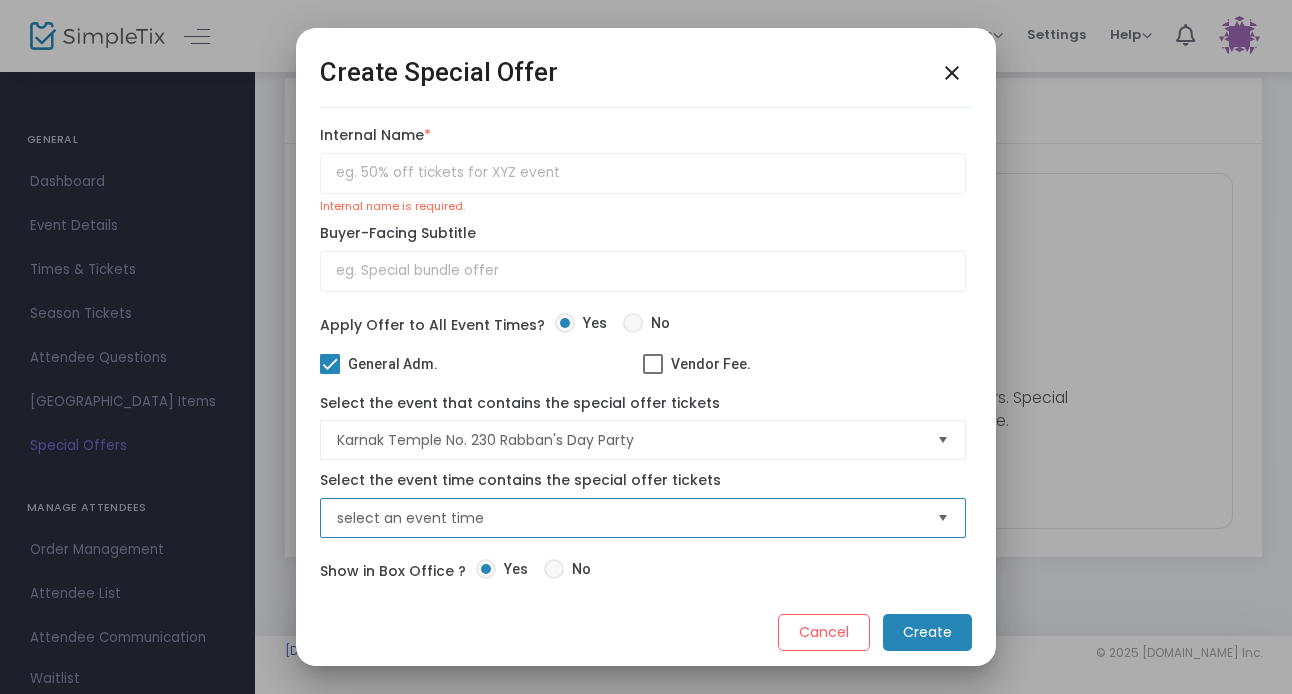 click on "select an event time" at bounding box center [629, 518] 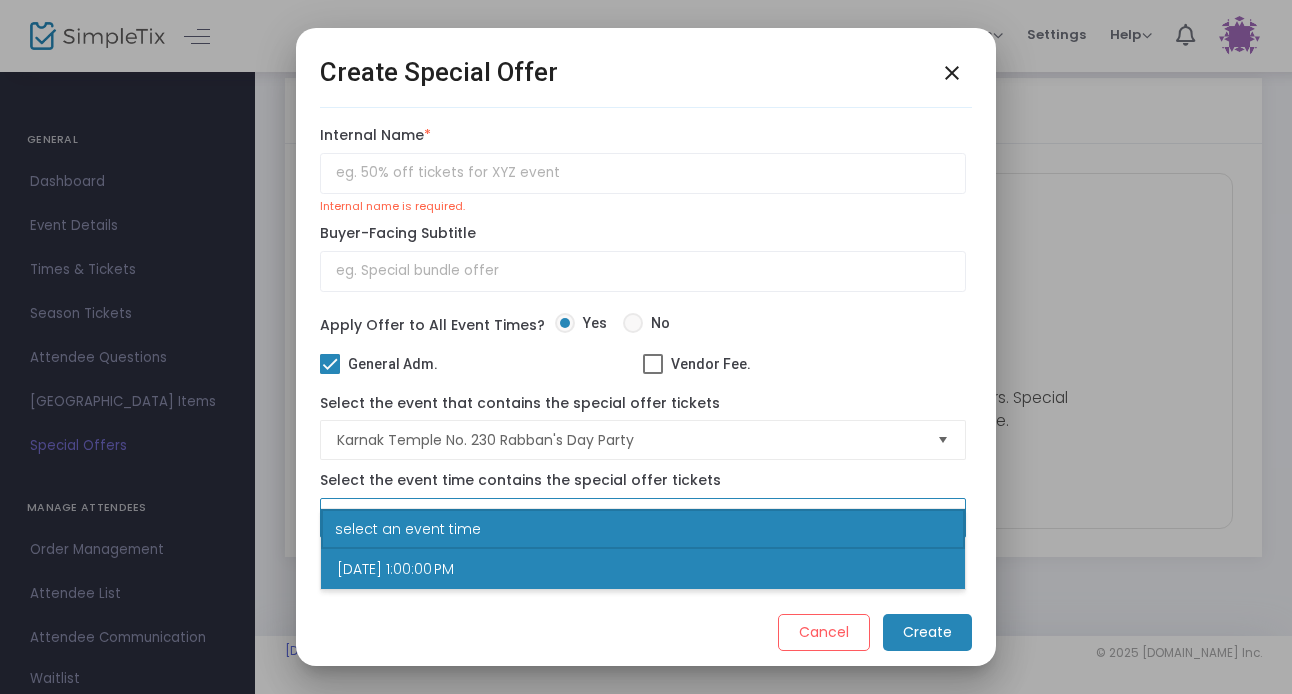 click on "[DATE] 1:00:00 PM" at bounding box center [643, 569] 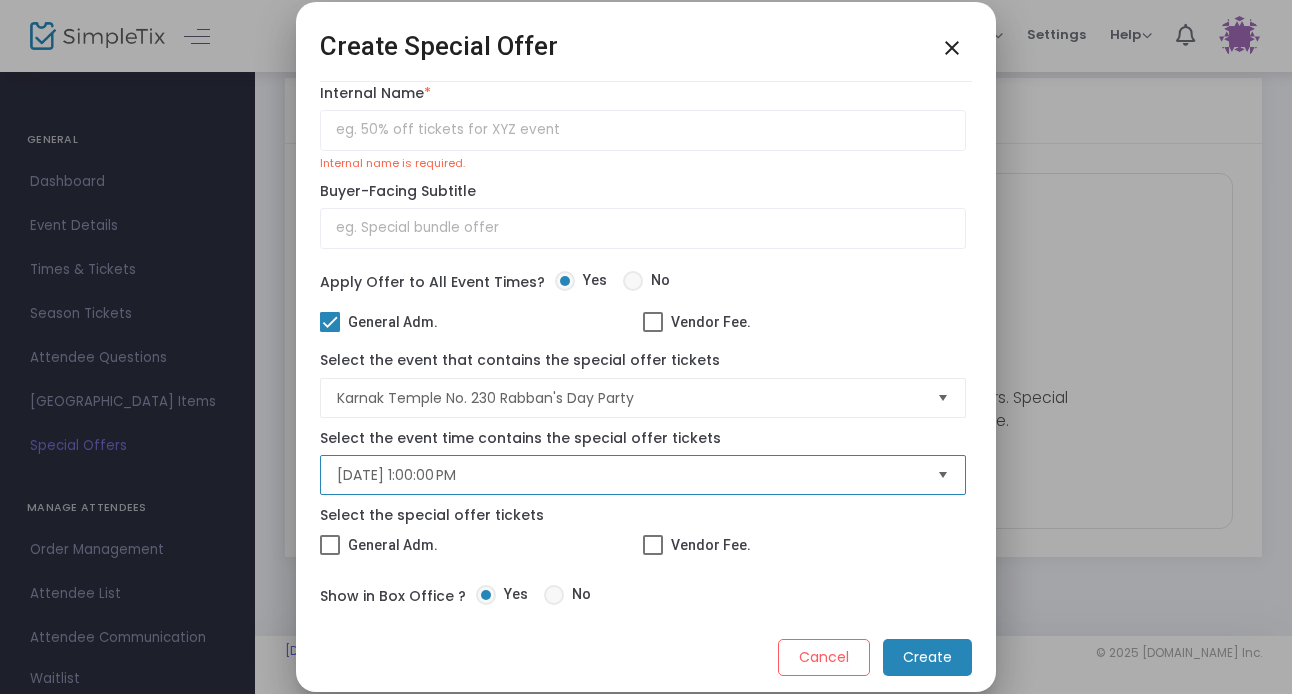 scroll, scrollTop: 22, scrollLeft: 0, axis: vertical 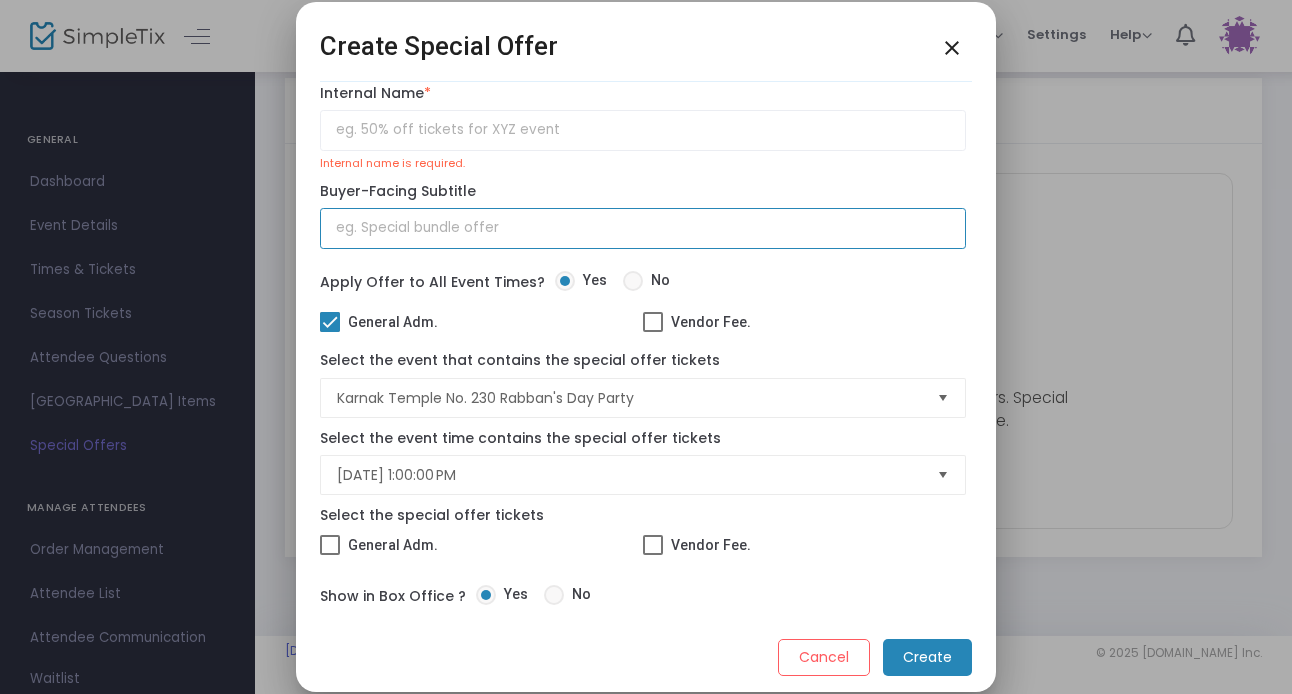 click at bounding box center [643, 228] 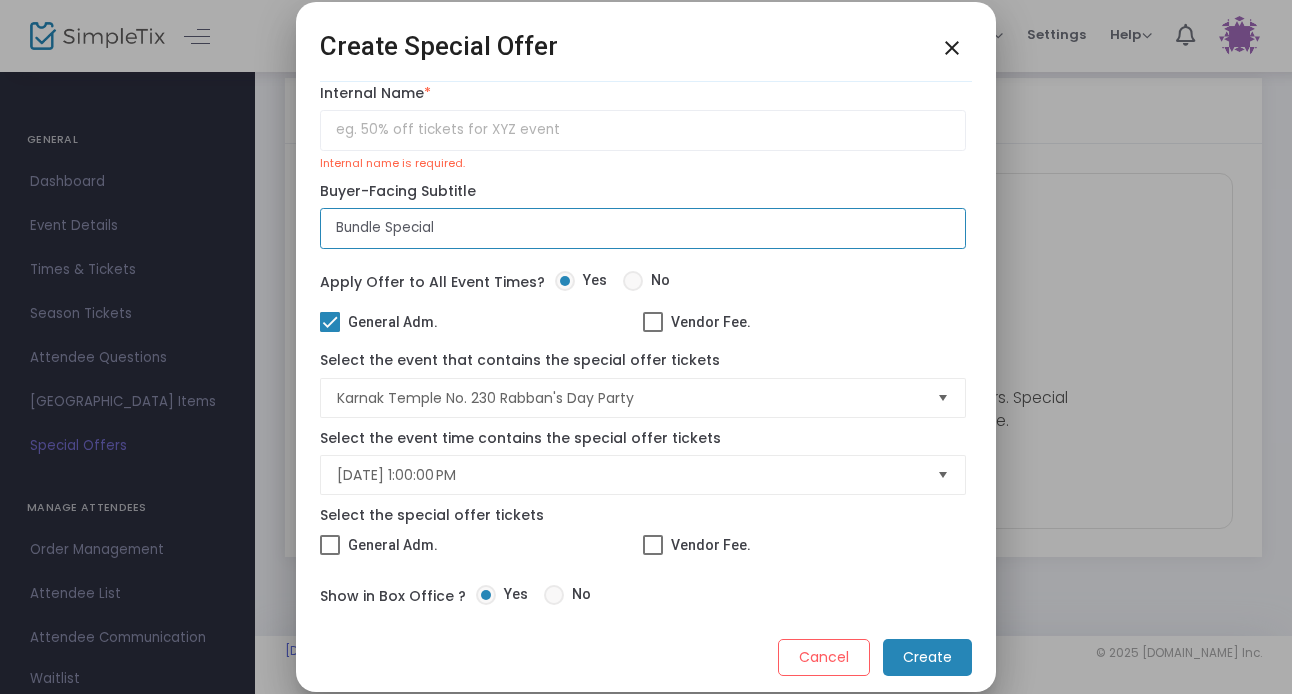scroll, scrollTop: 0, scrollLeft: 0, axis: both 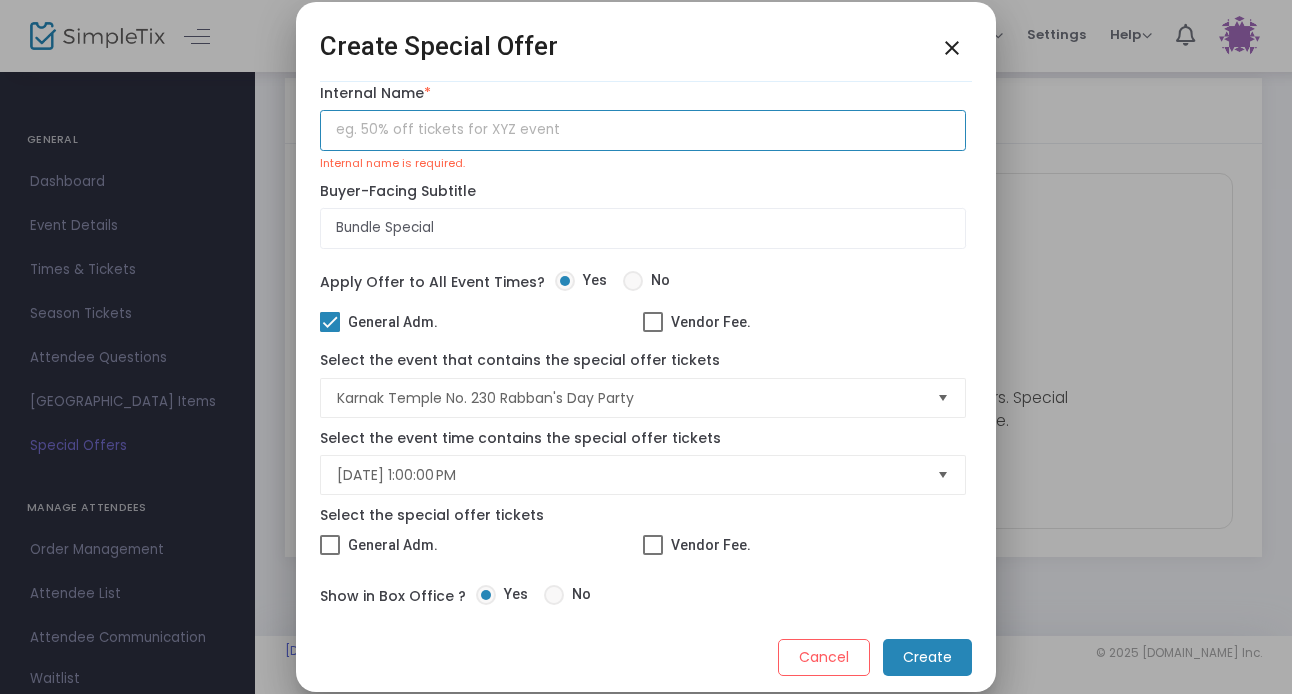 click at bounding box center [643, 130] 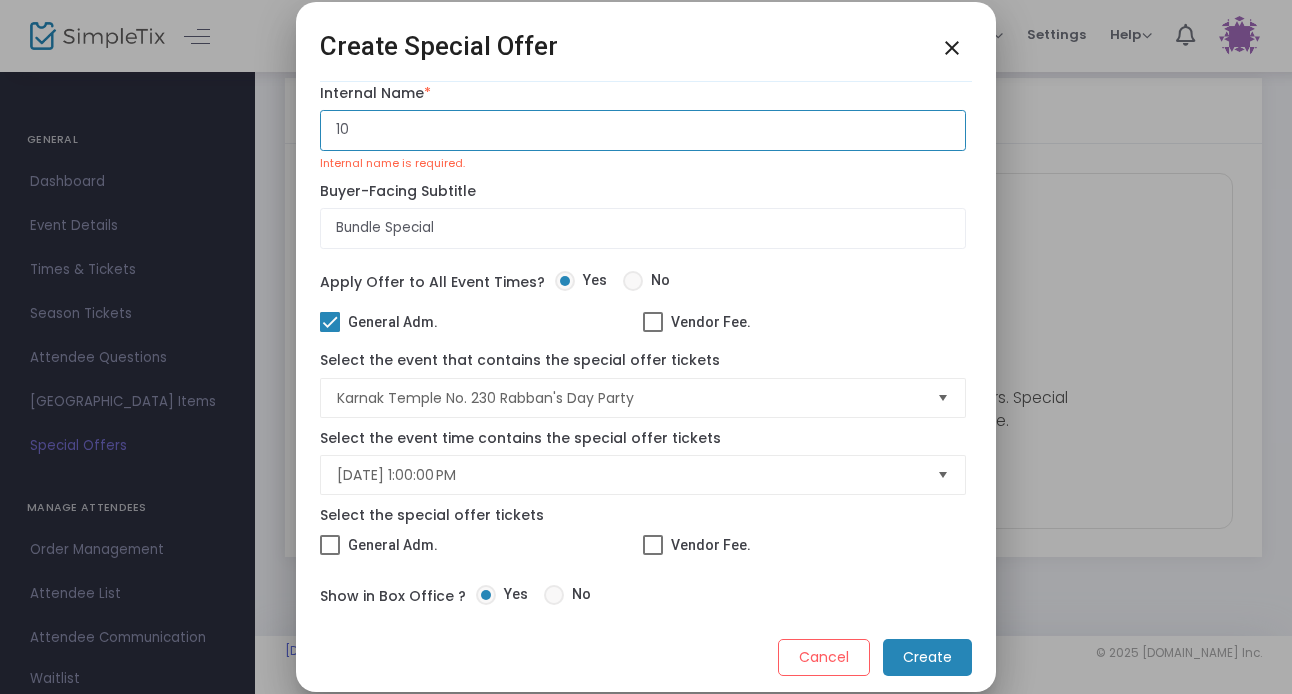 scroll, scrollTop: 1, scrollLeft: 0, axis: vertical 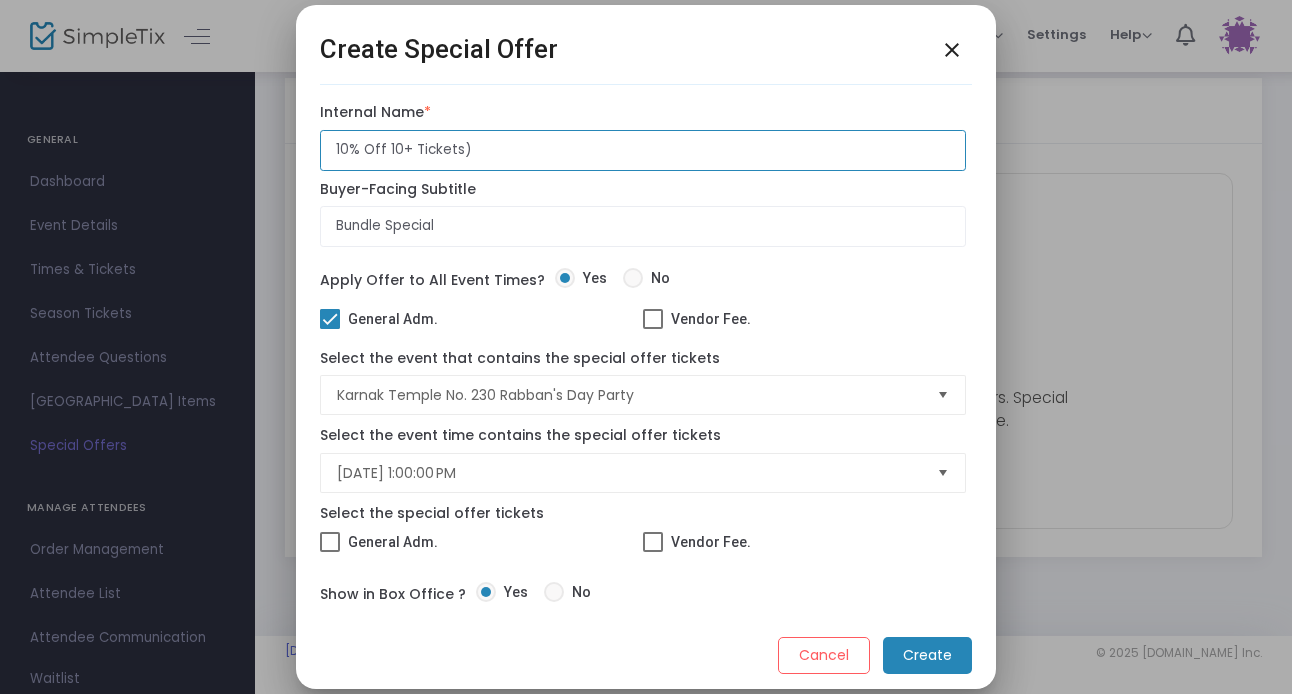 click on "10% Off 10+ Tickets)" at bounding box center (643, 150) 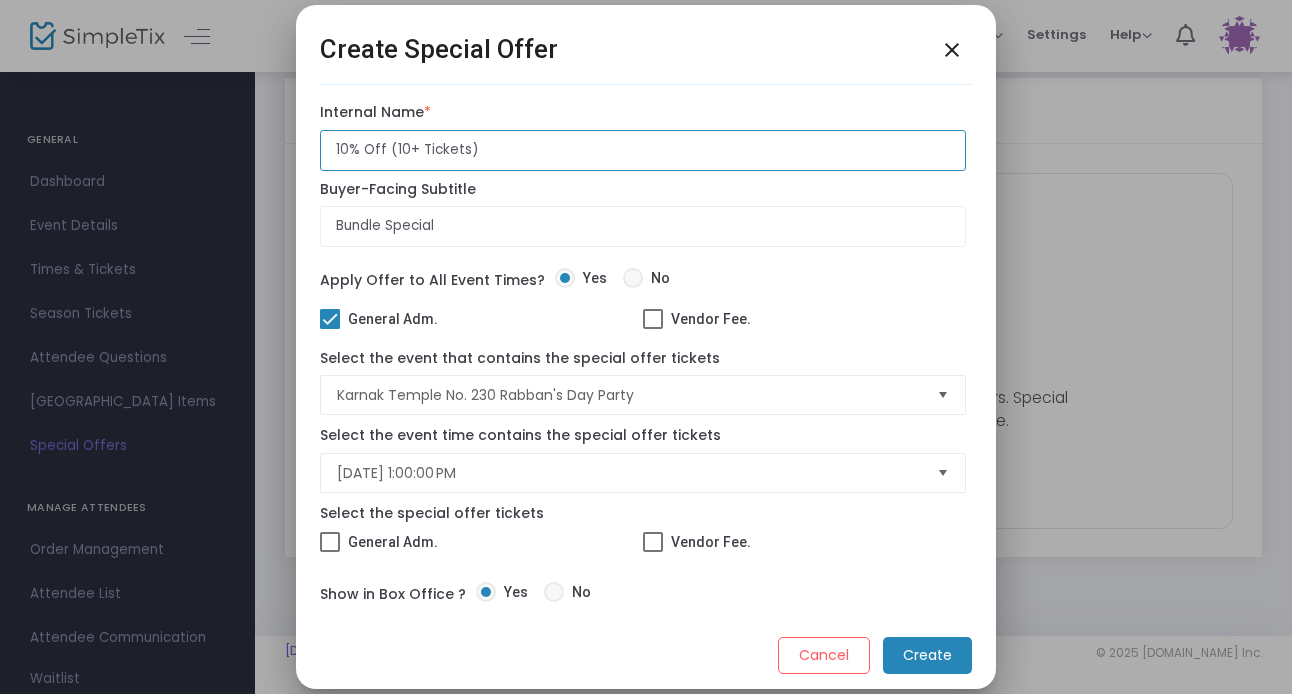 type on "10% Off (10+ Tickets)" 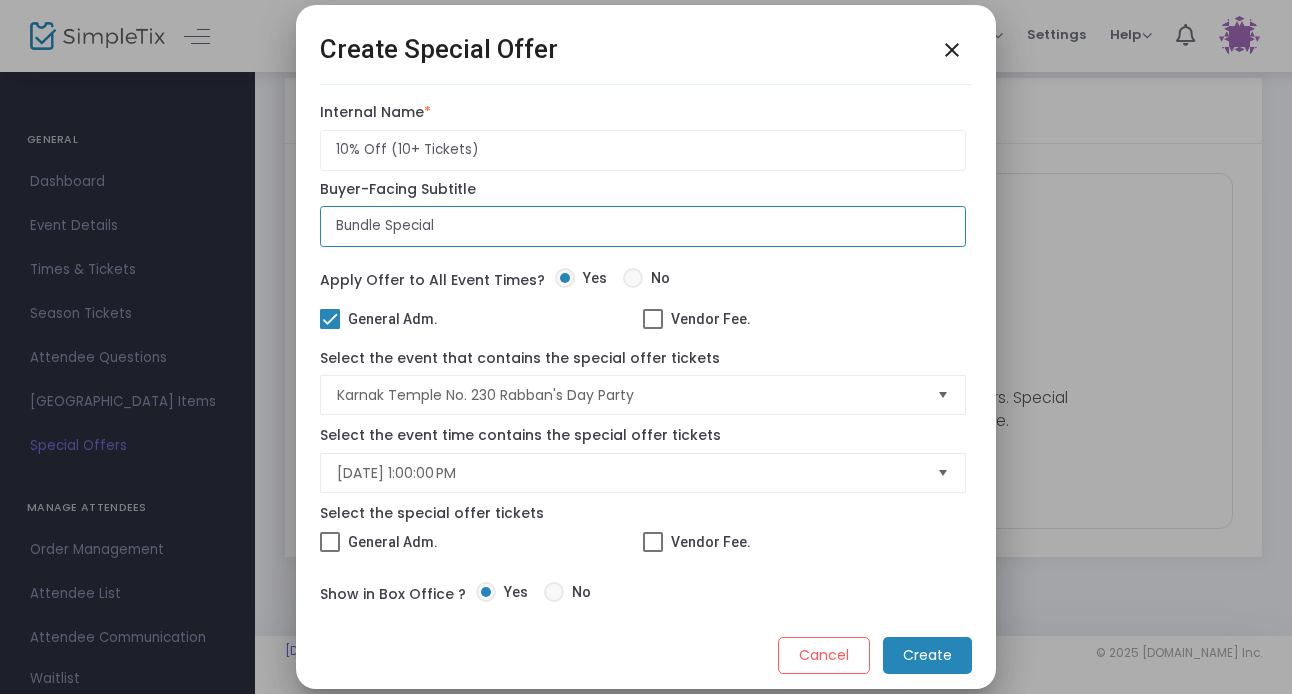 click on "Bundle Special" at bounding box center (643, 226) 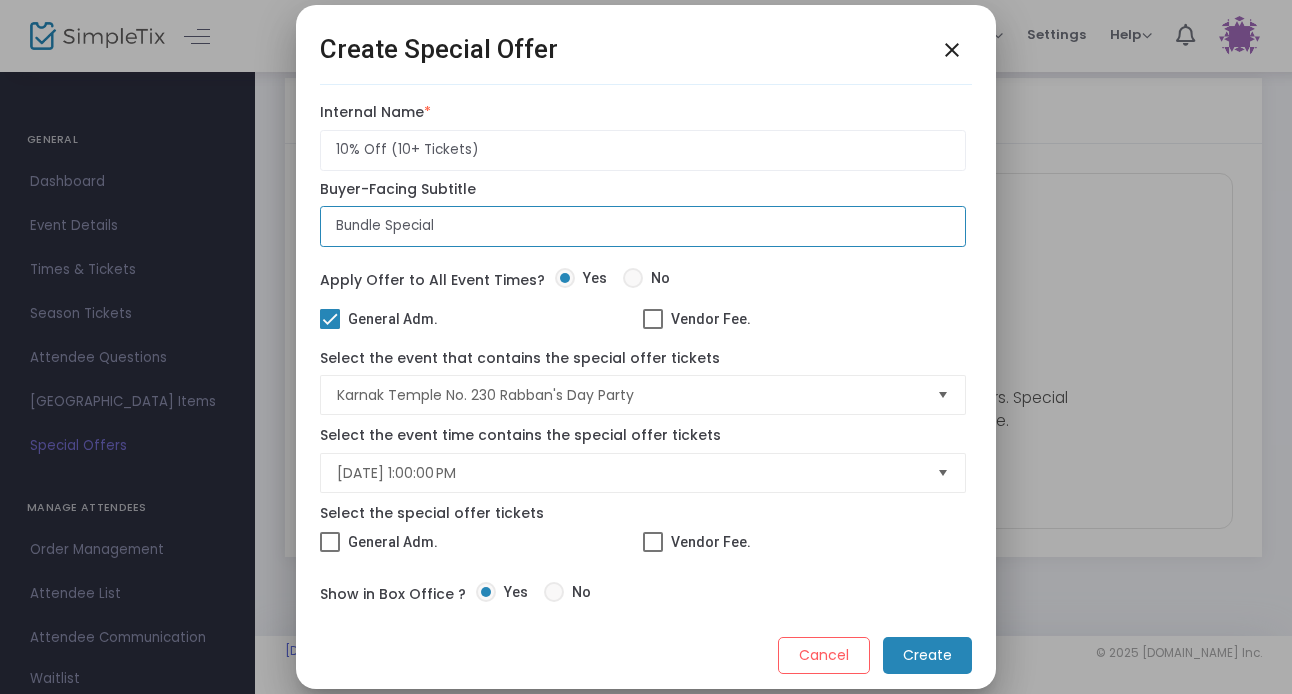scroll, scrollTop: 0, scrollLeft: 0, axis: both 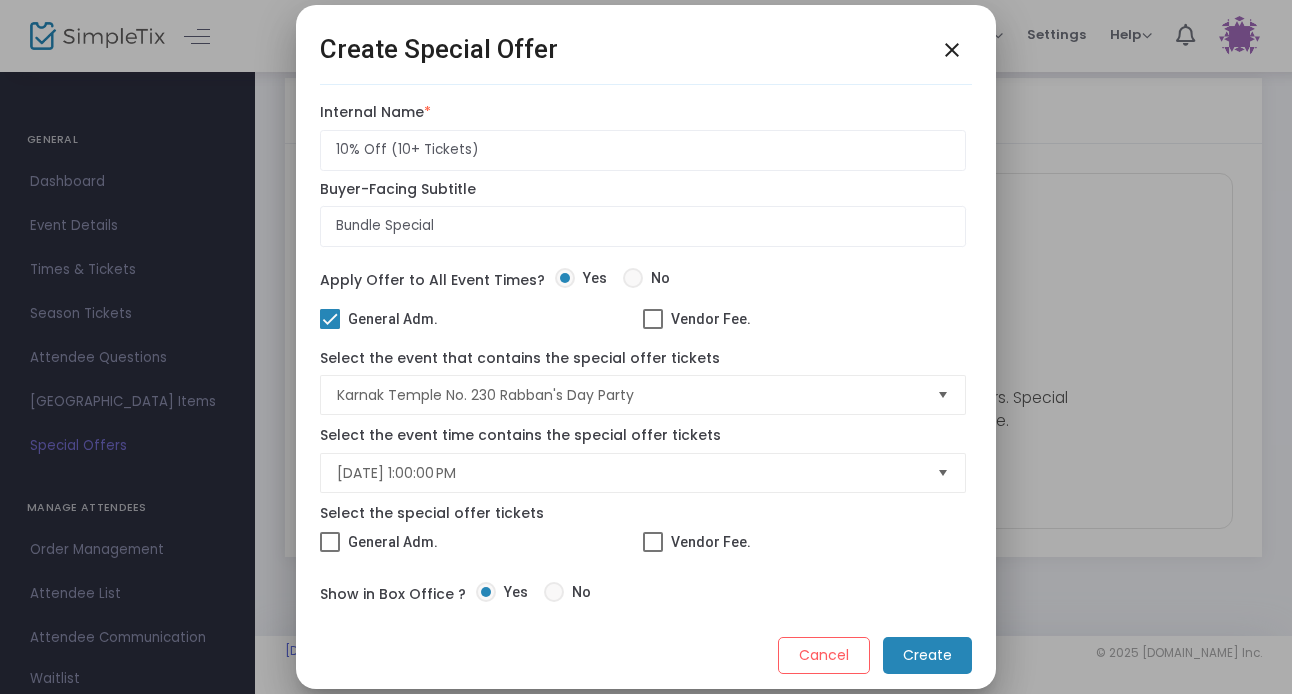 click on "close" at bounding box center (952, 50) 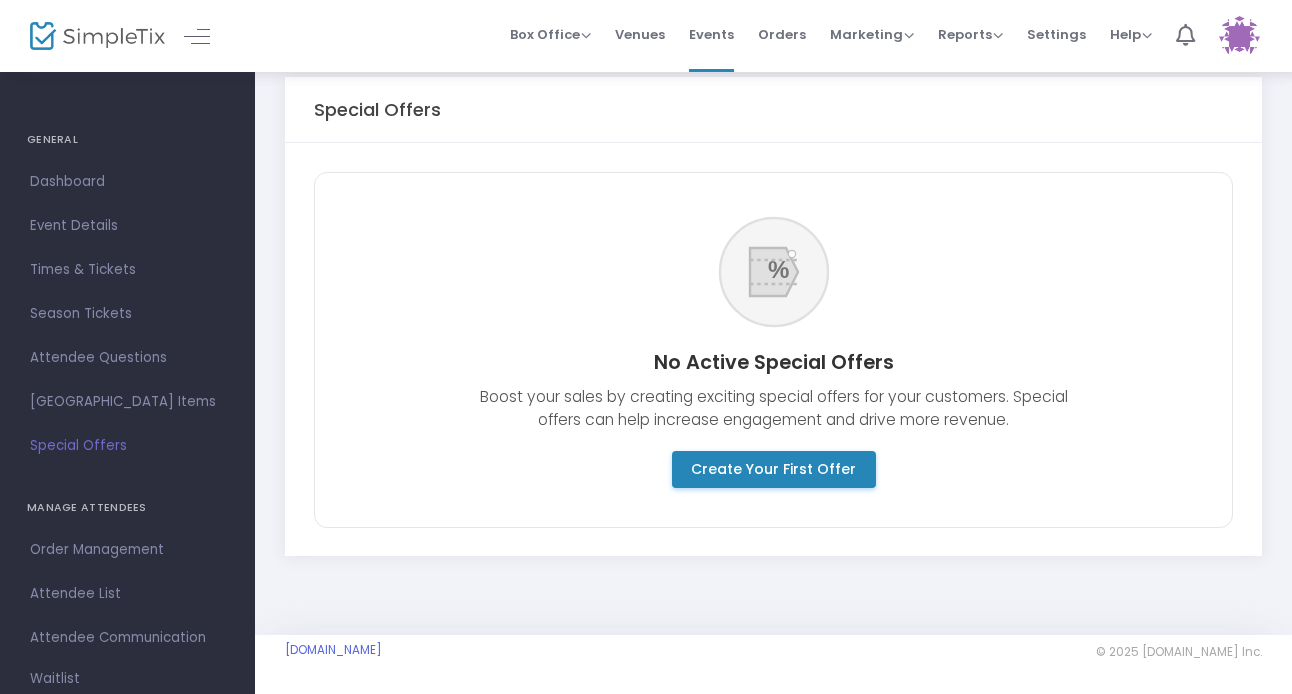 scroll, scrollTop: 32, scrollLeft: 0, axis: vertical 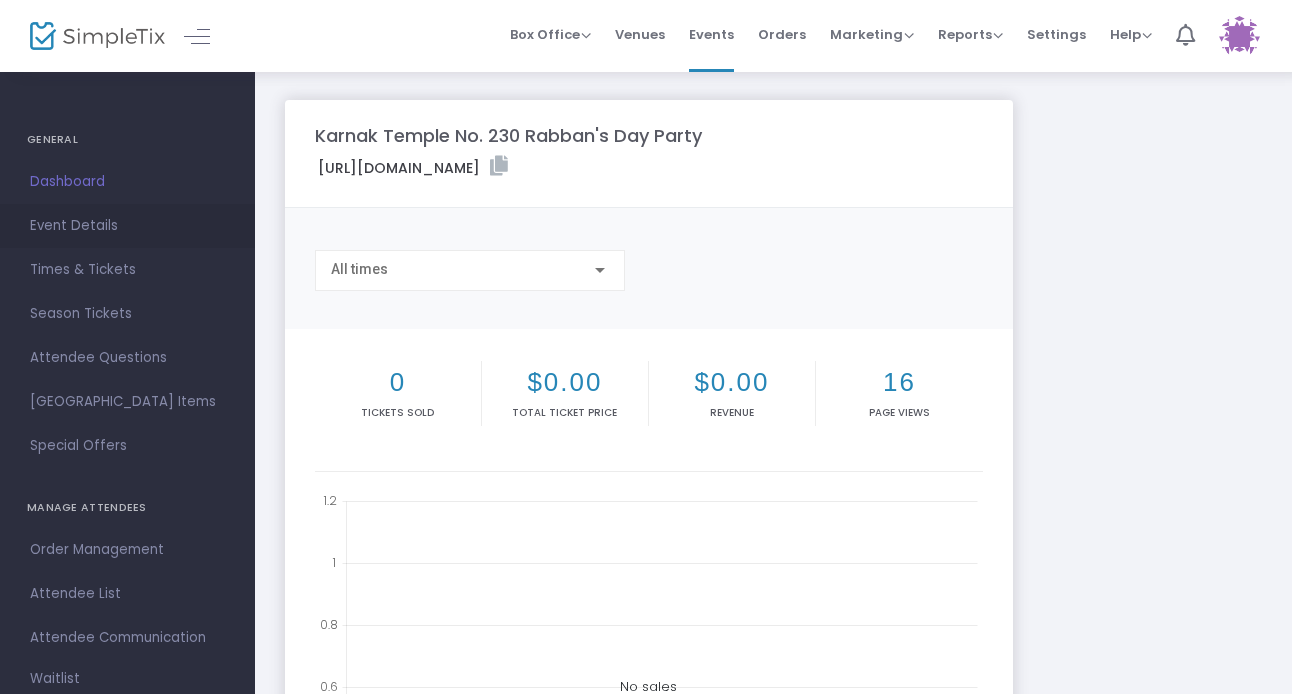click on "Event Details" at bounding box center [127, 226] 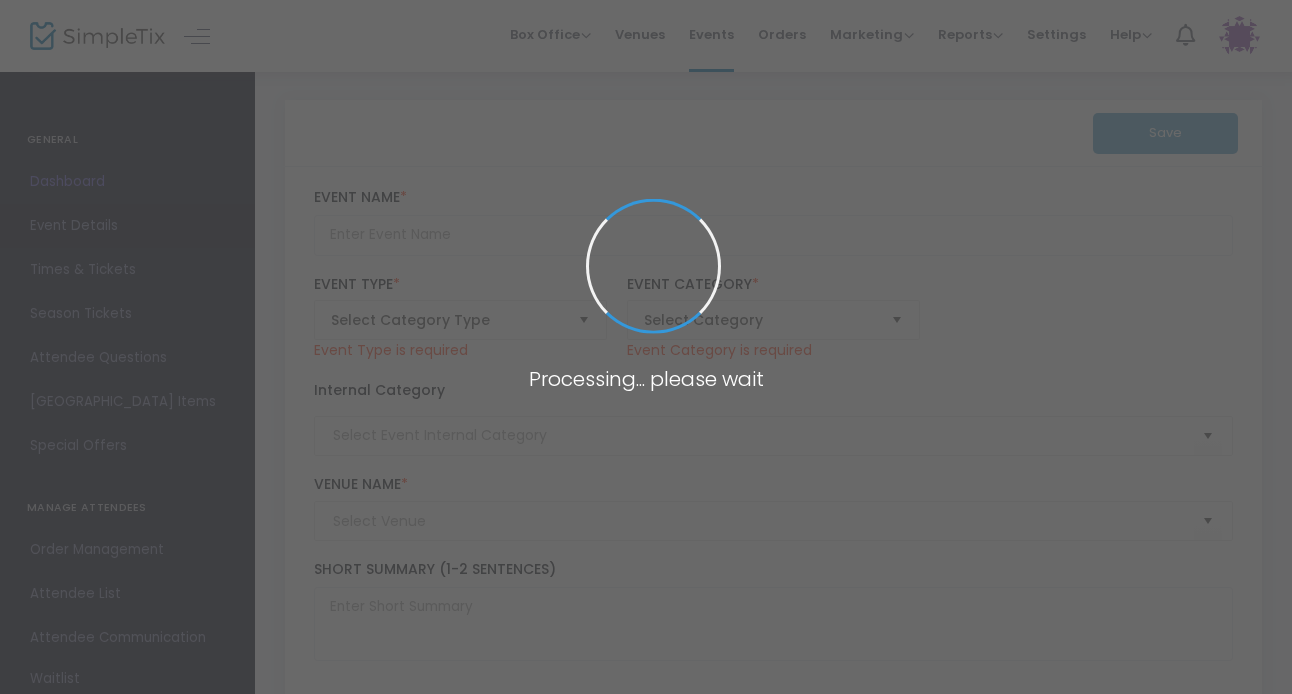 type on "Karnak Temple No. 230 Rabban's Day Party" 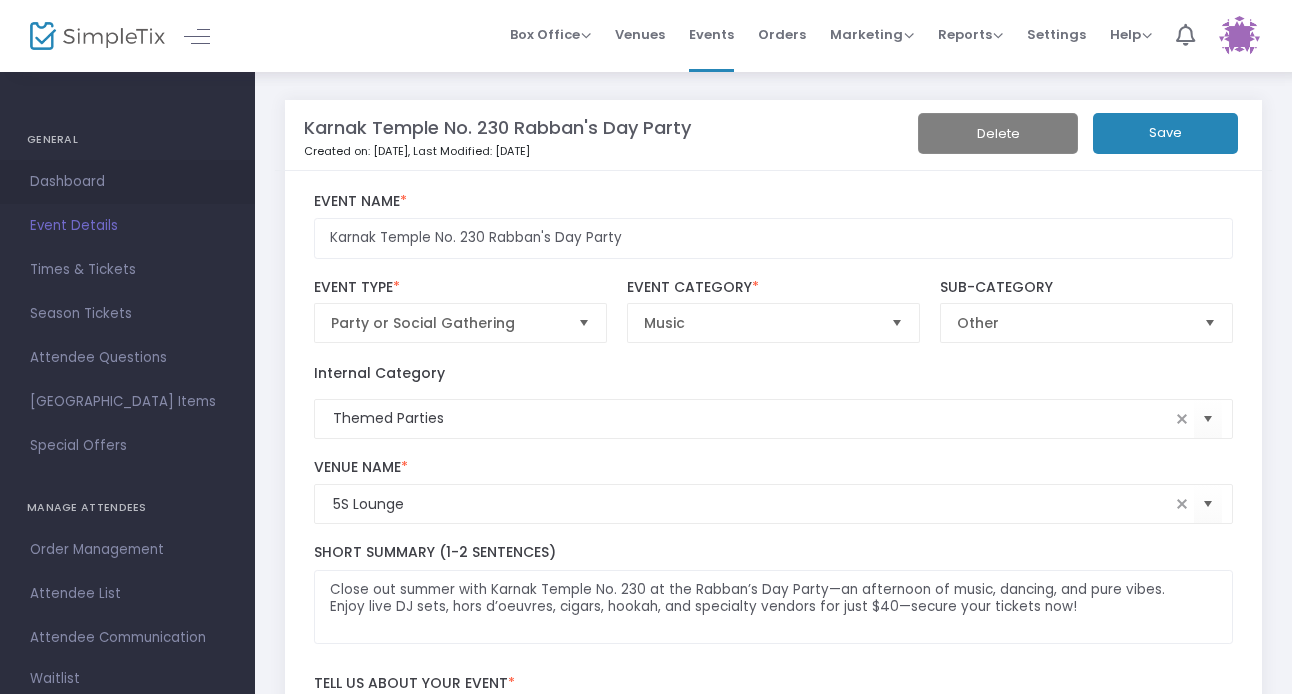 click on "Dashboard" at bounding box center (127, 182) 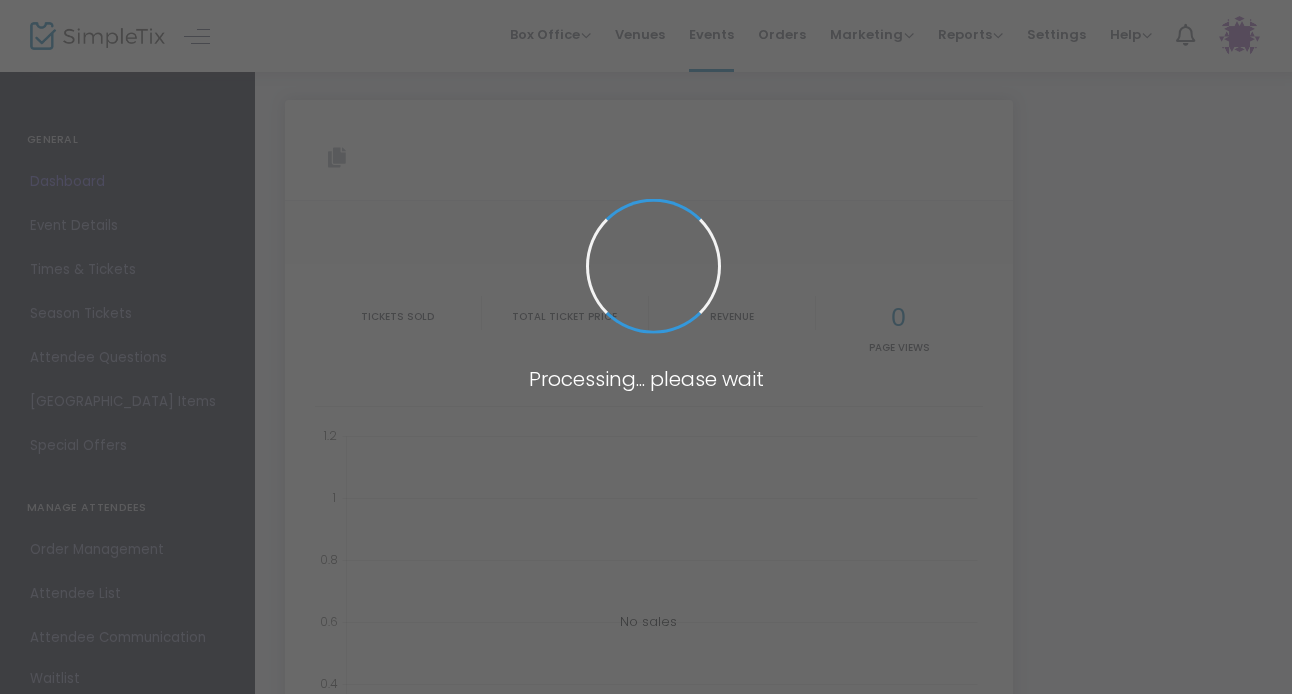 type on "[URL][DOMAIN_NAME]" 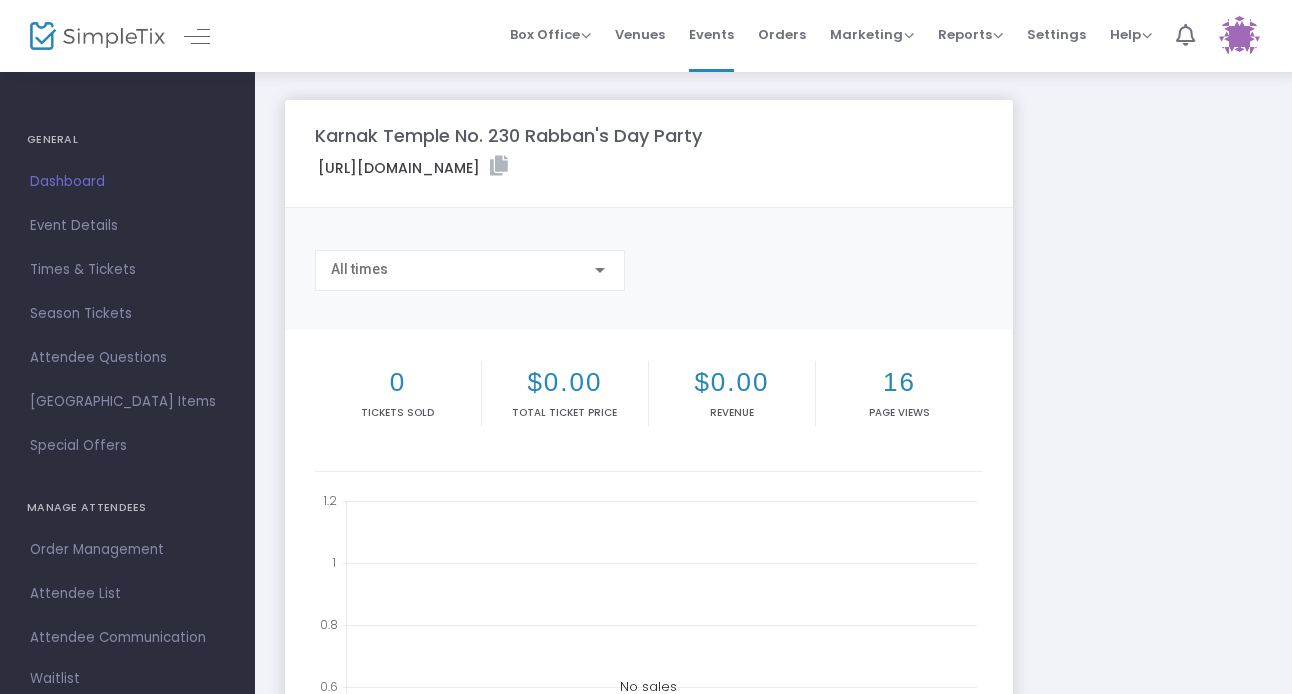 click 